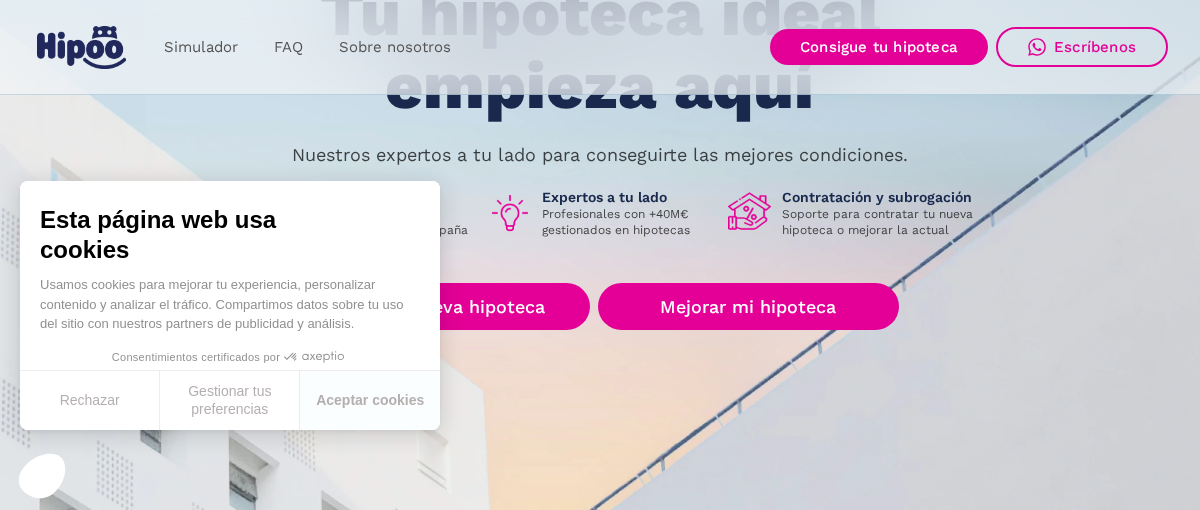 scroll, scrollTop: 217, scrollLeft: 0, axis: vertical 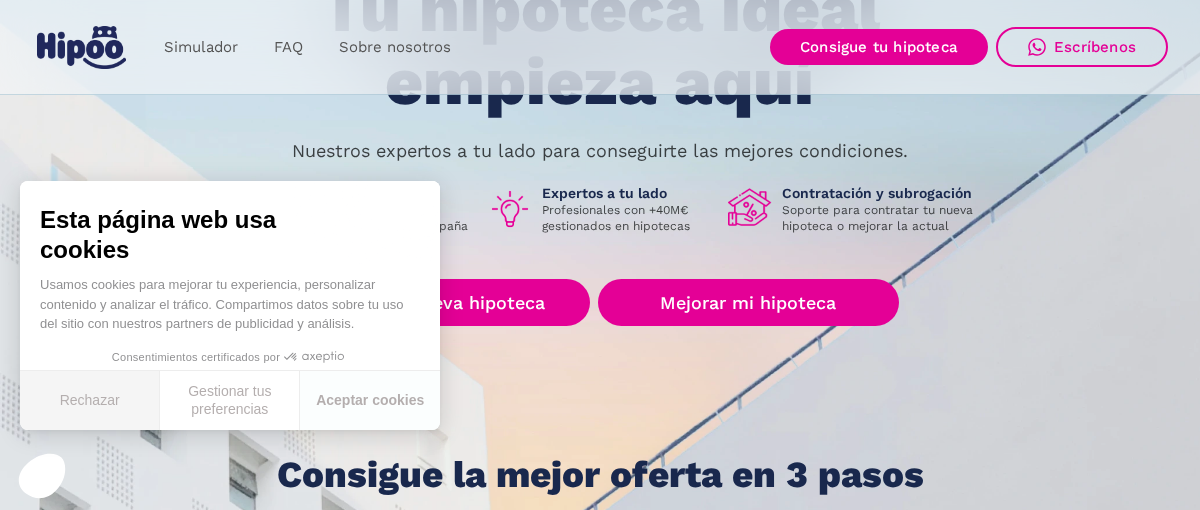 click on "Rechazar" at bounding box center [90, 400] 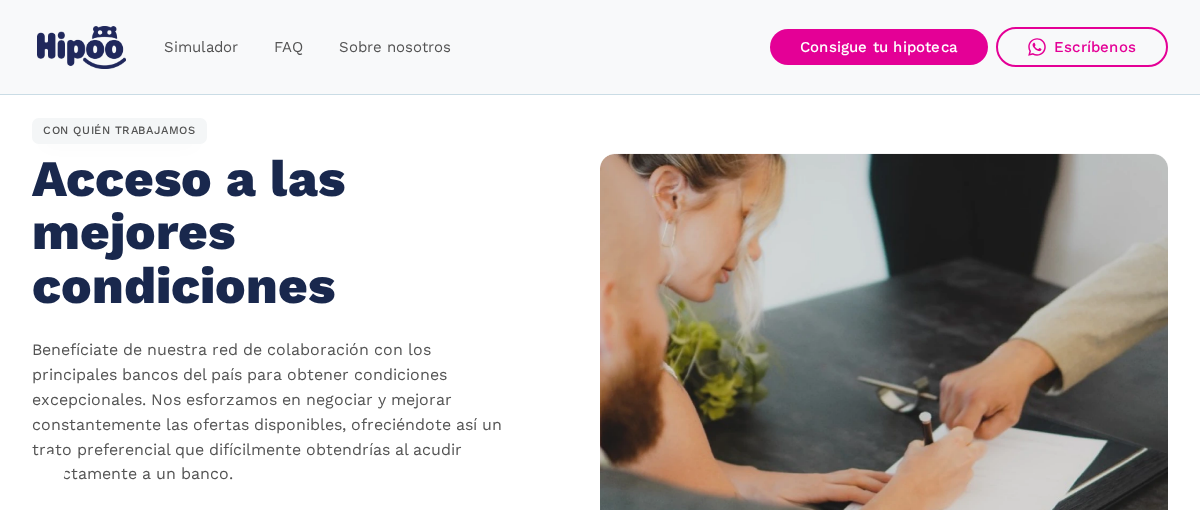 scroll, scrollTop: 1799, scrollLeft: 0, axis: vertical 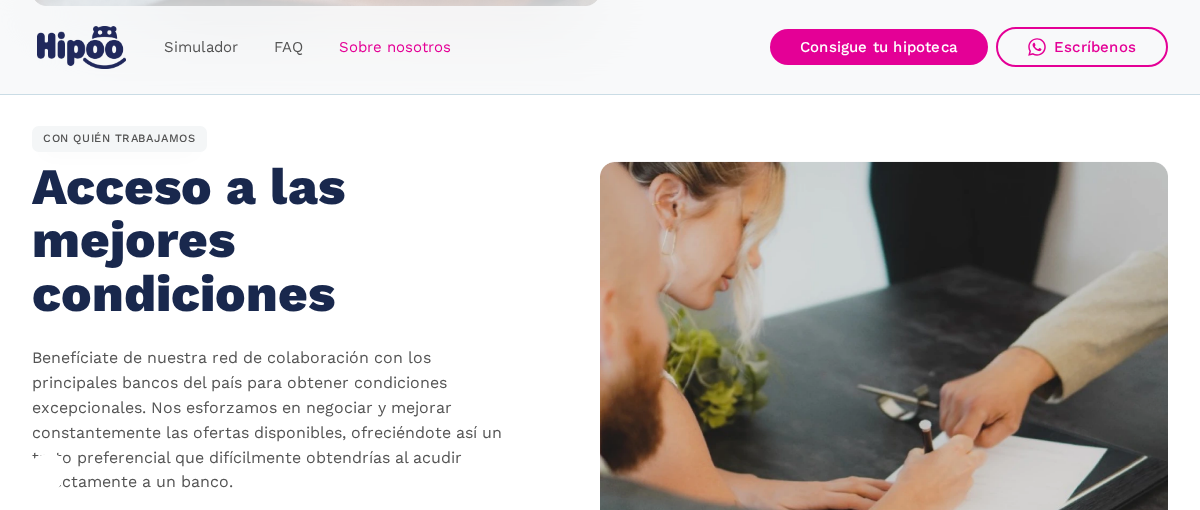 click on "Sobre nosotros" at bounding box center [395, 47] 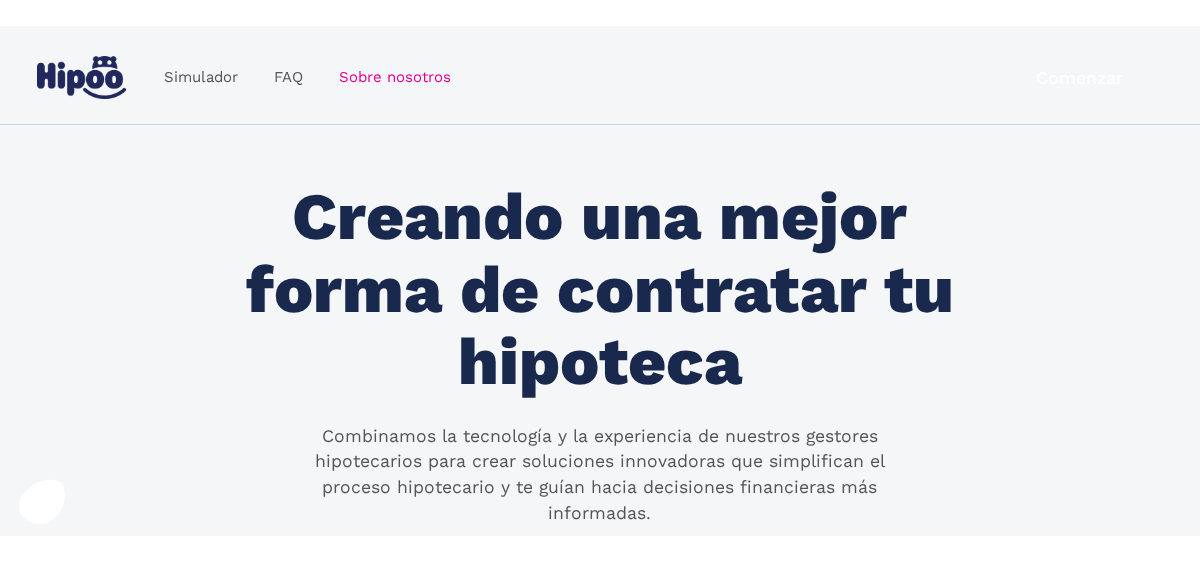 scroll, scrollTop: 0, scrollLeft: 0, axis: both 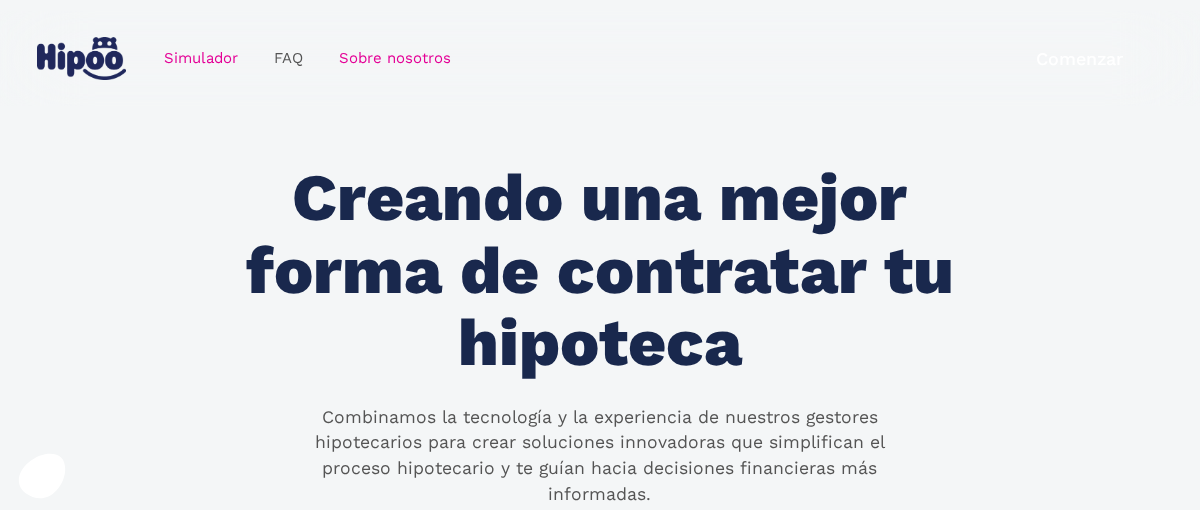 click on "Simulador" at bounding box center [201, 58] 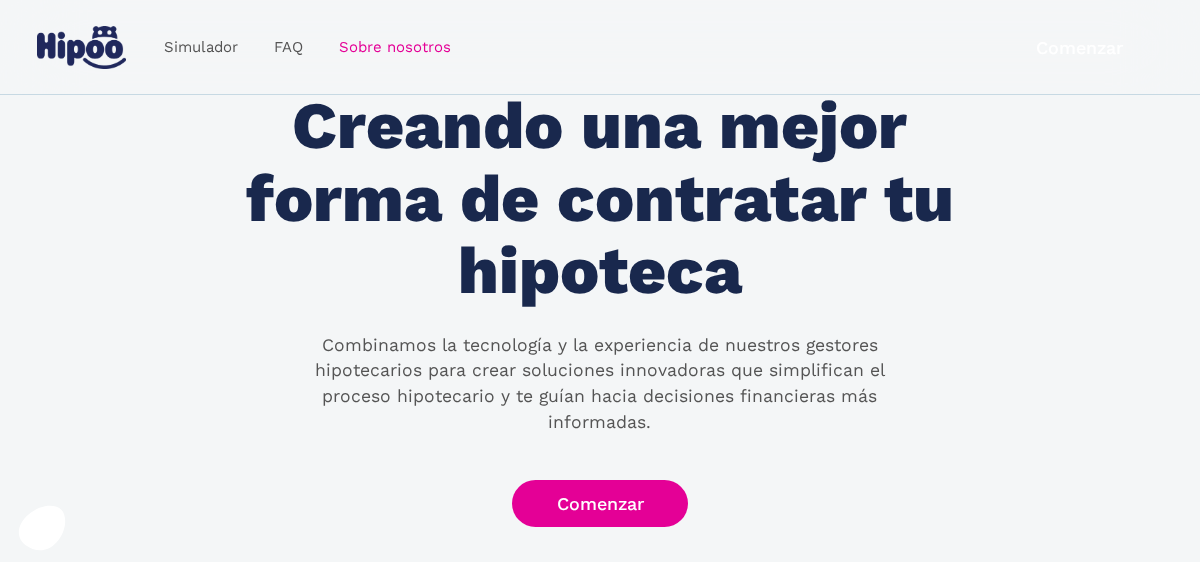 scroll, scrollTop: 76, scrollLeft: 0, axis: vertical 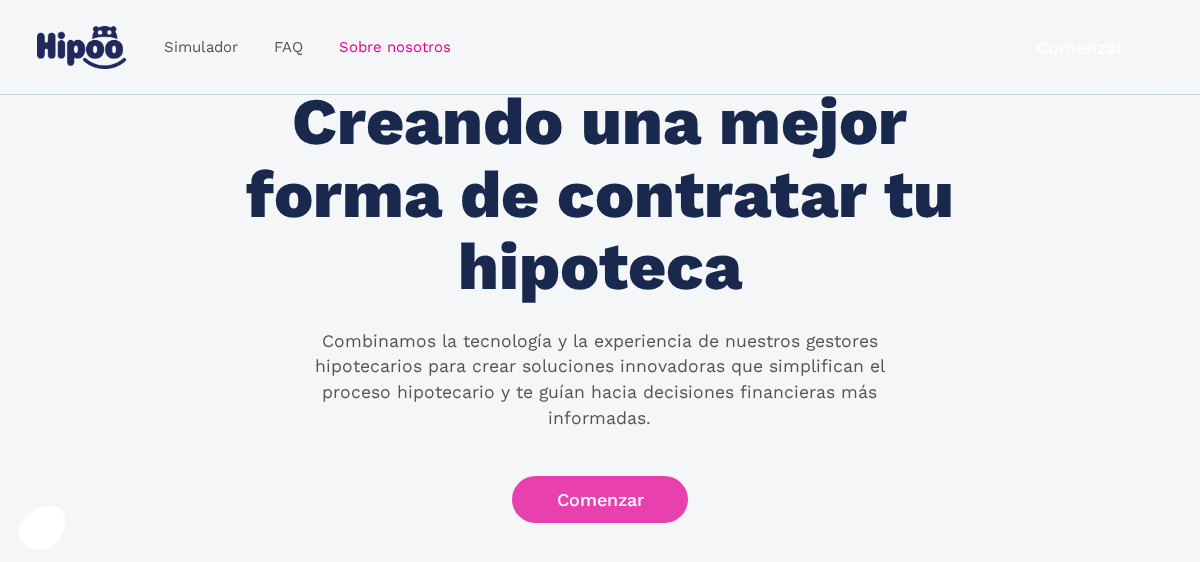 click on "Comenzar" at bounding box center [600, 499] 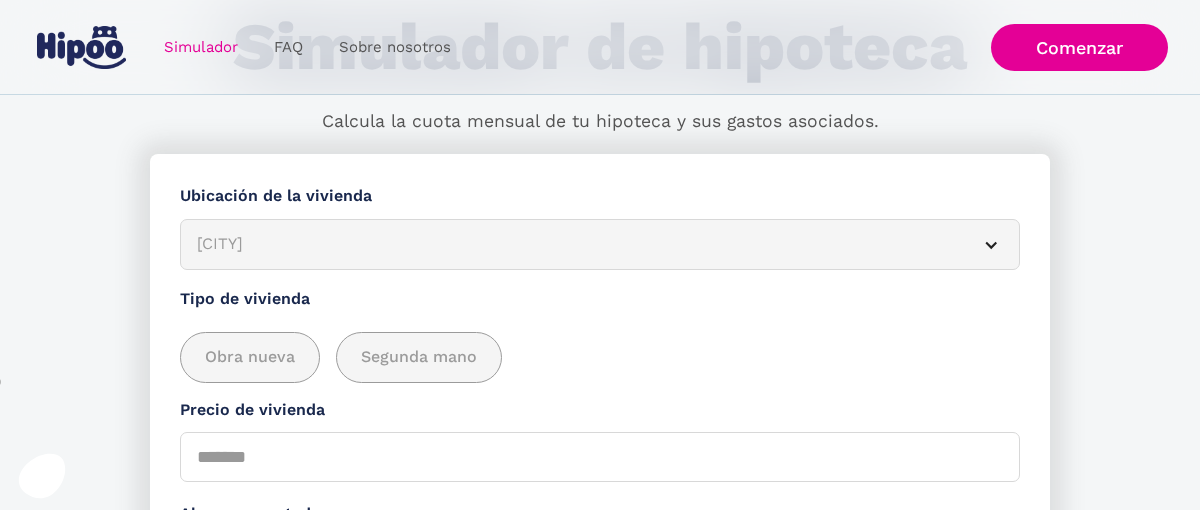 scroll, scrollTop: 153, scrollLeft: 0, axis: vertical 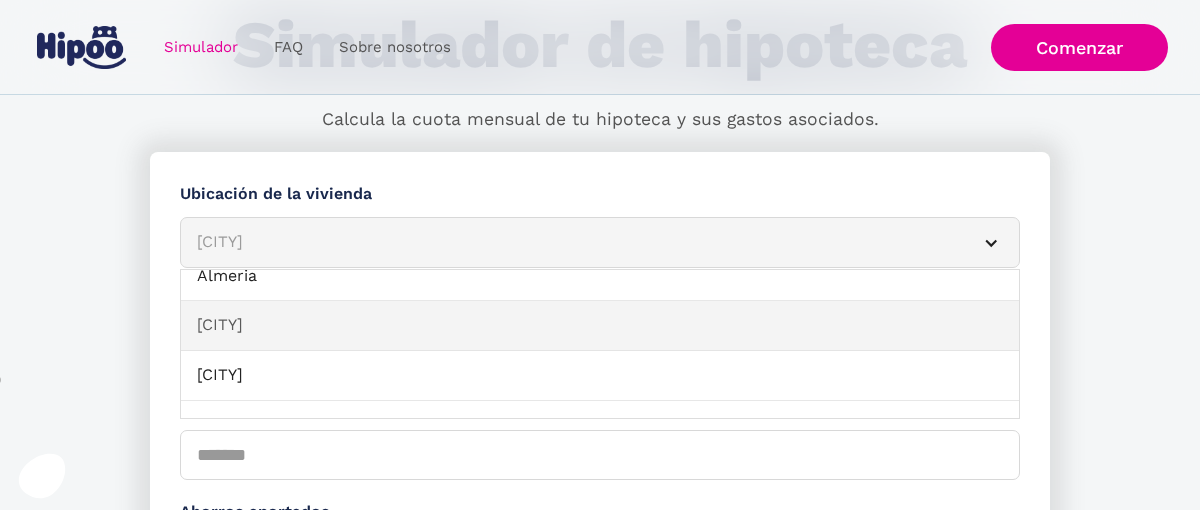 click on "Asturias" at bounding box center (600, 326) 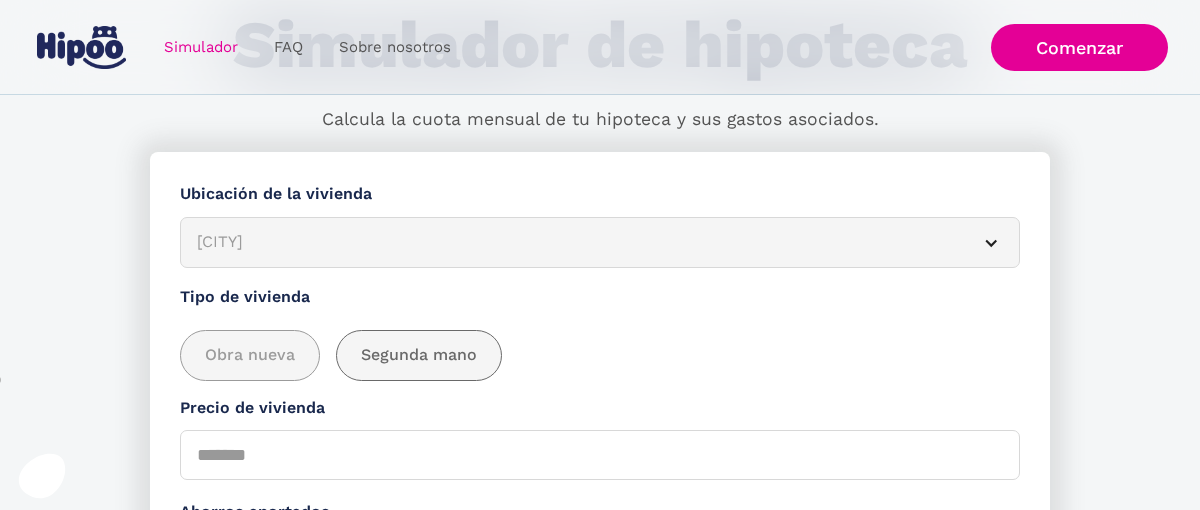 click on "Segunda mano" at bounding box center [419, 355] 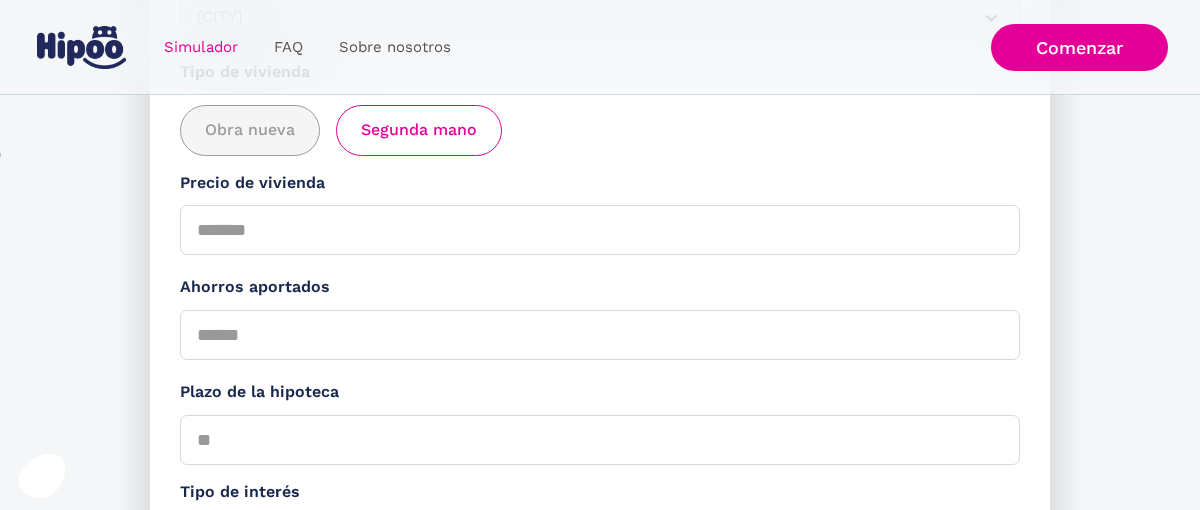 scroll, scrollTop: 375, scrollLeft: 0, axis: vertical 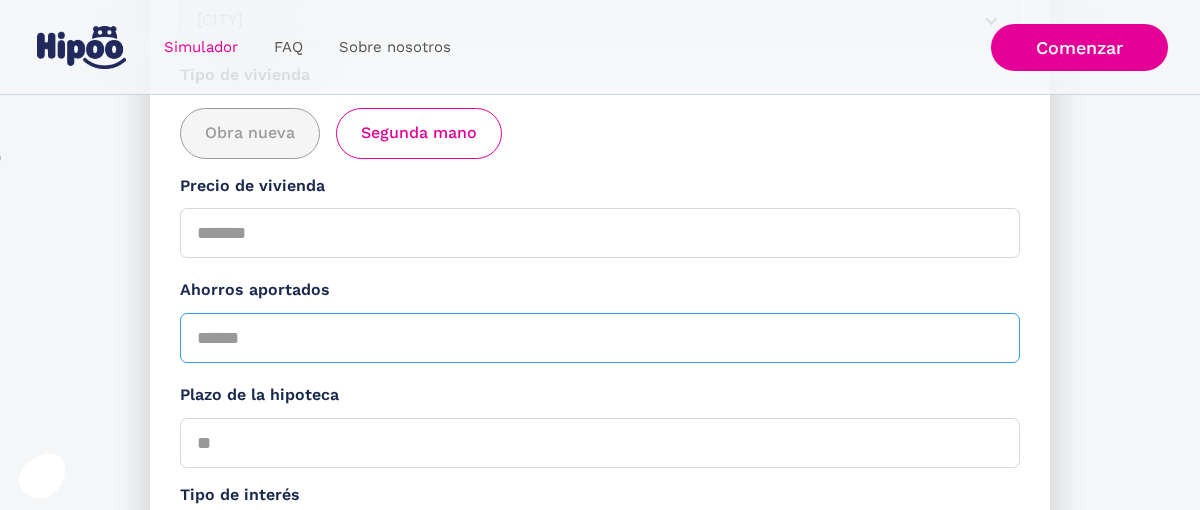 click on "Ahorros aportados" at bounding box center [600, 338] 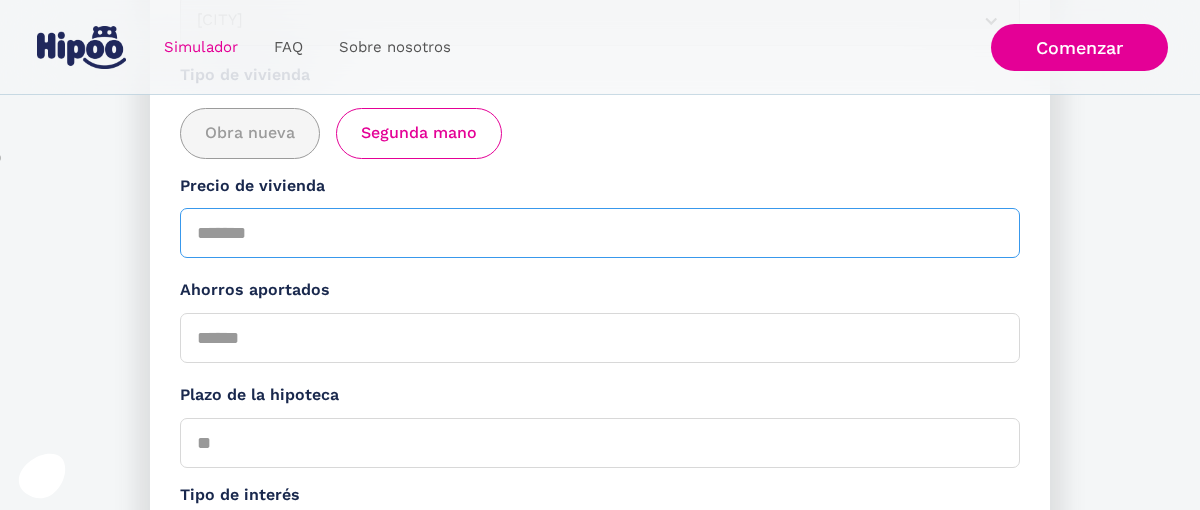 click on "Precio de vivienda" at bounding box center (600, 233) 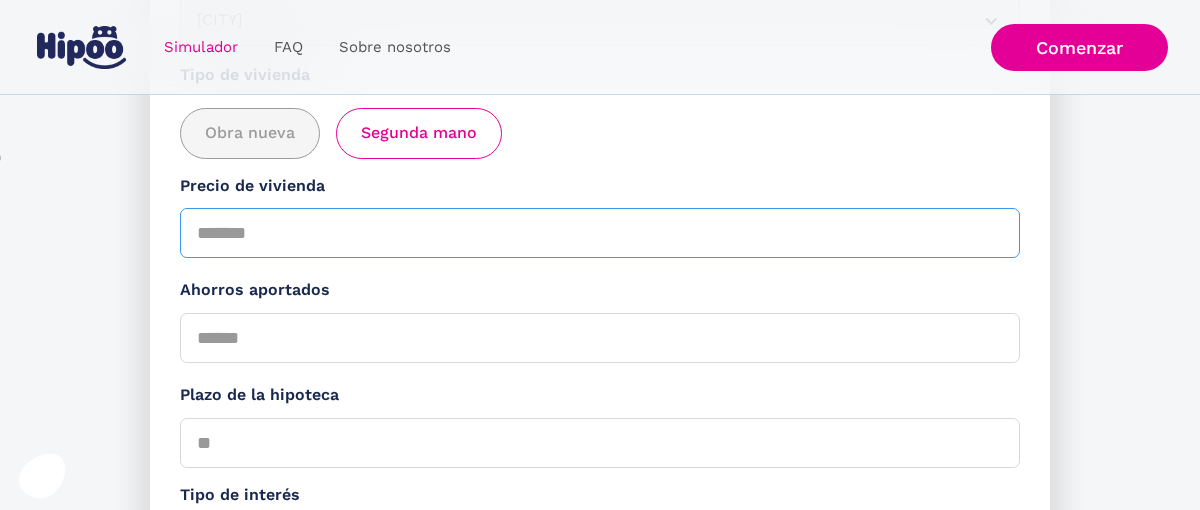 click on "Precio de vivienda" at bounding box center (600, 233) 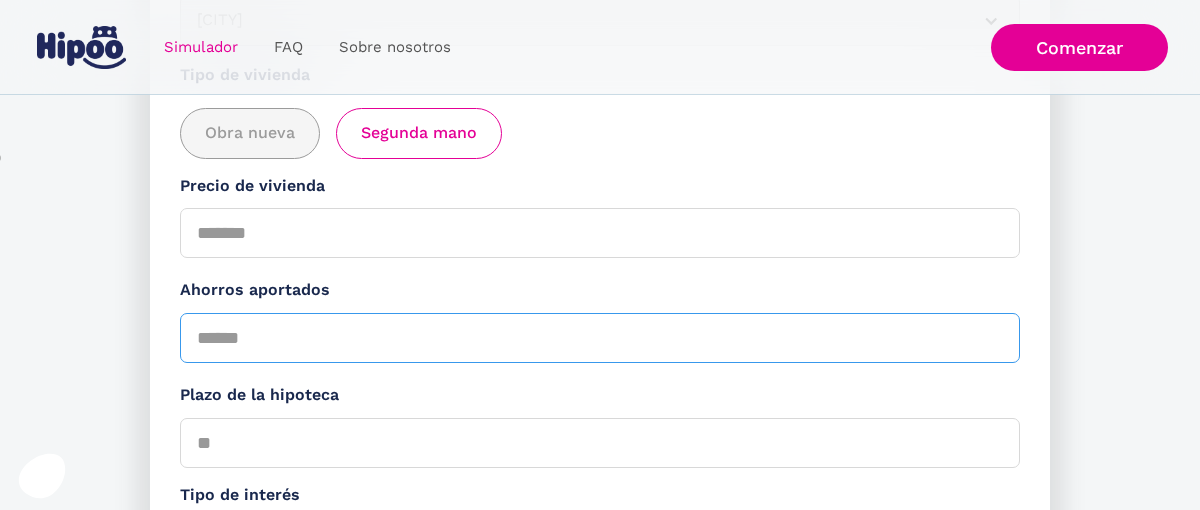 click on "Ahorros aportados" at bounding box center [600, 338] 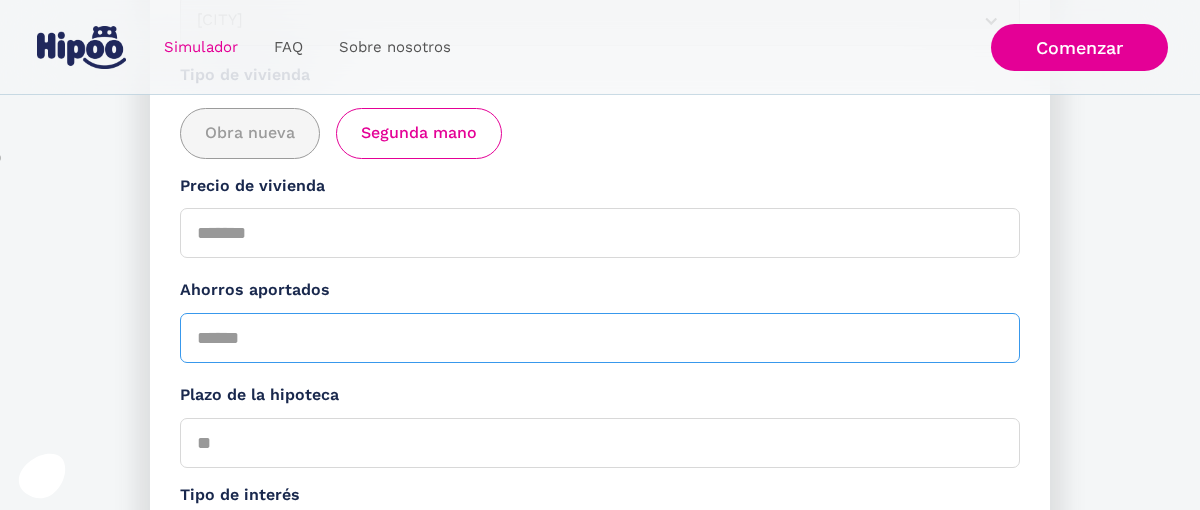 type on "*****" 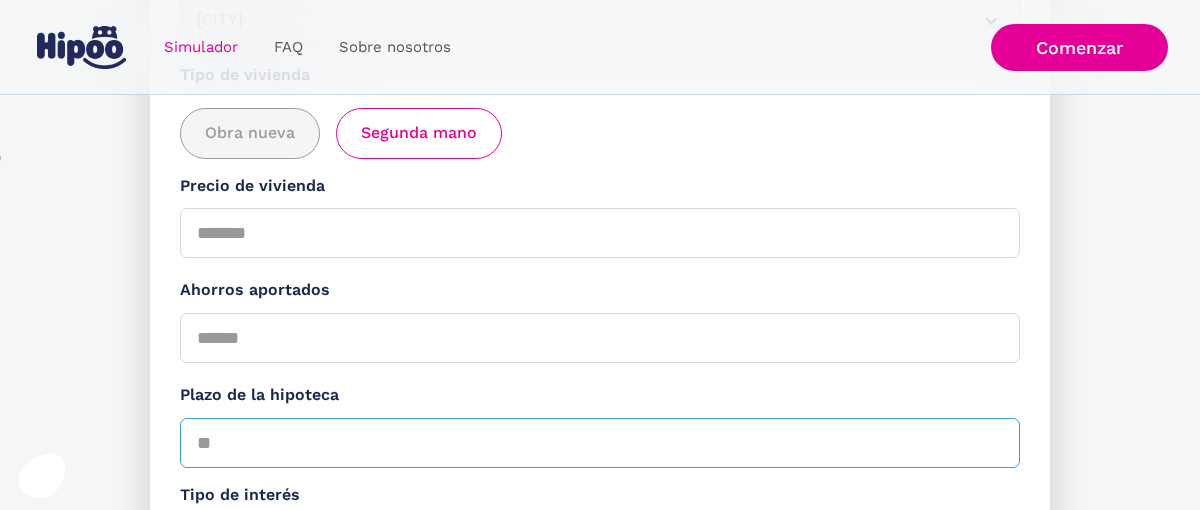 click on "Plazo de la hipoteca" at bounding box center (600, 443) 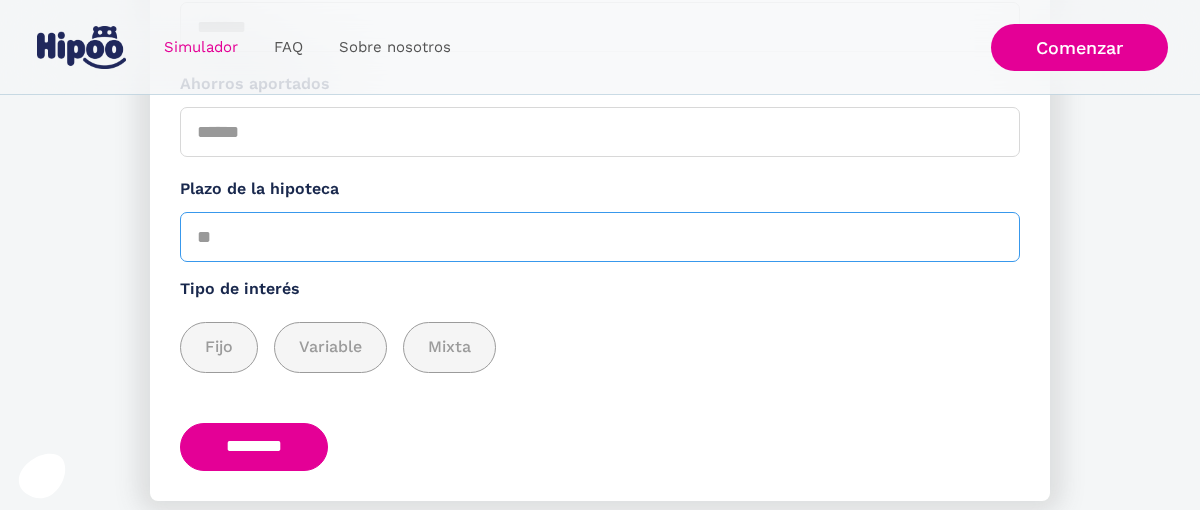 scroll, scrollTop: 582, scrollLeft: 0, axis: vertical 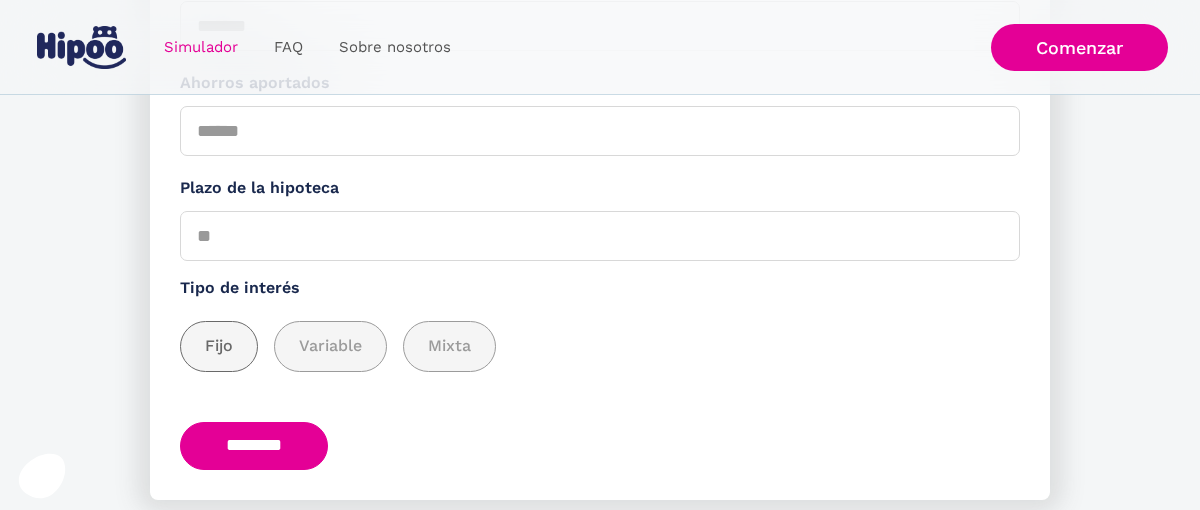 click on "Fijo" at bounding box center [219, 346] 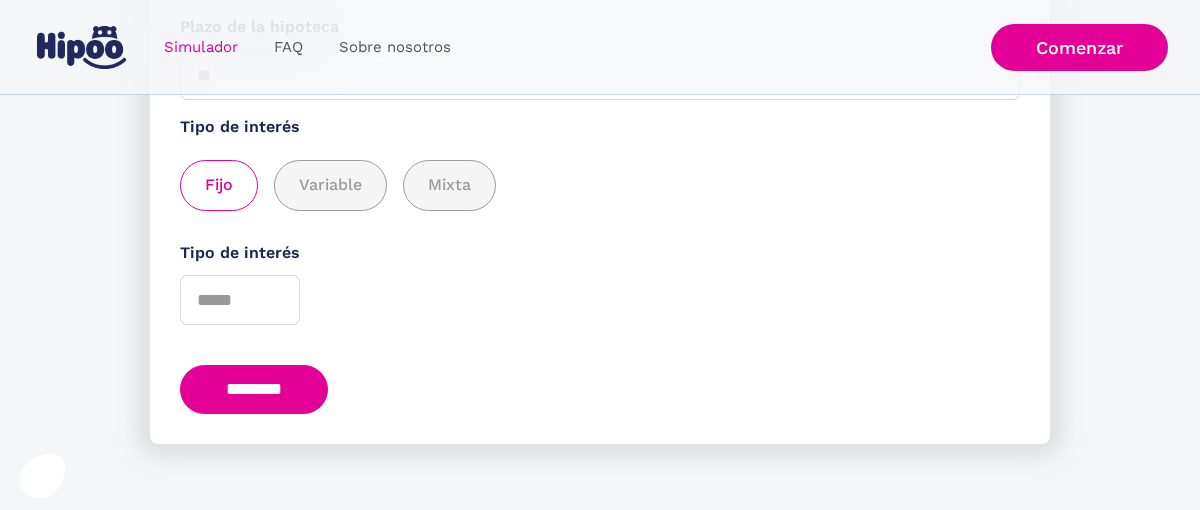 scroll, scrollTop: 745, scrollLeft: 0, axis: vertical 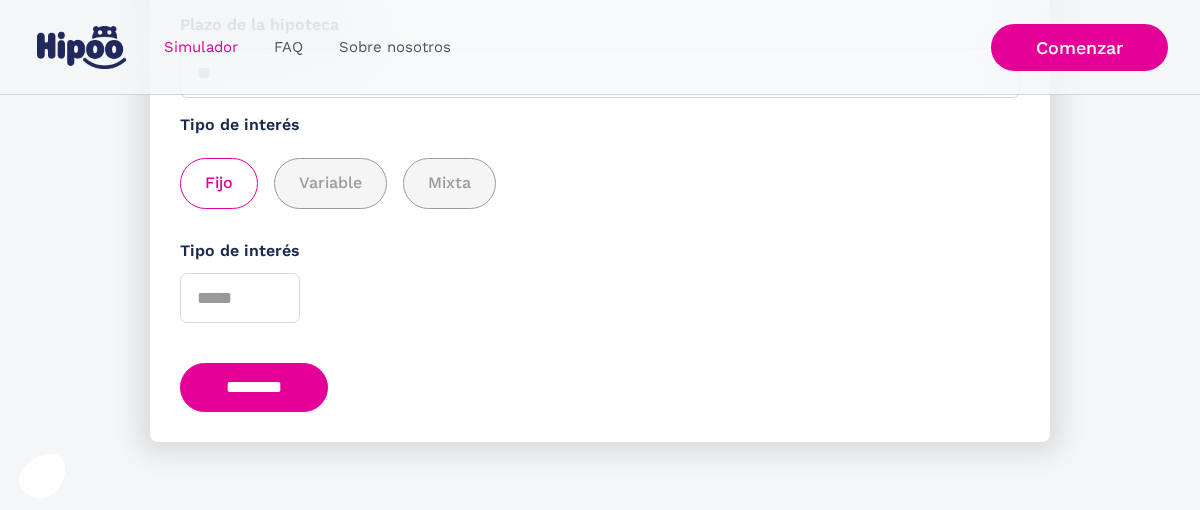 click on "********" at bounding box center [254, 387] 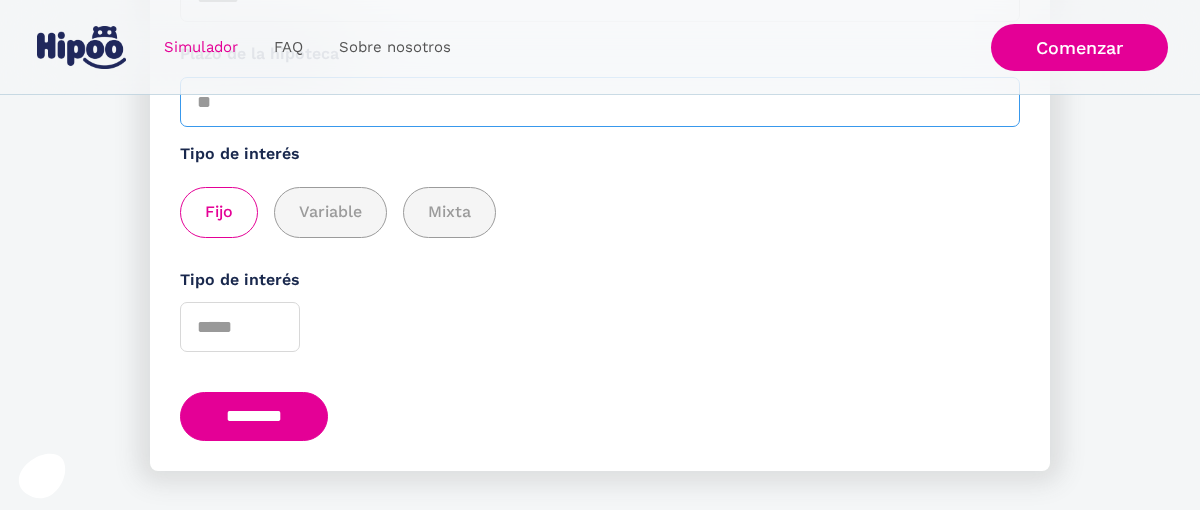 scroll, scrollTop: 758, scrollLeft: 0, axis: vertical 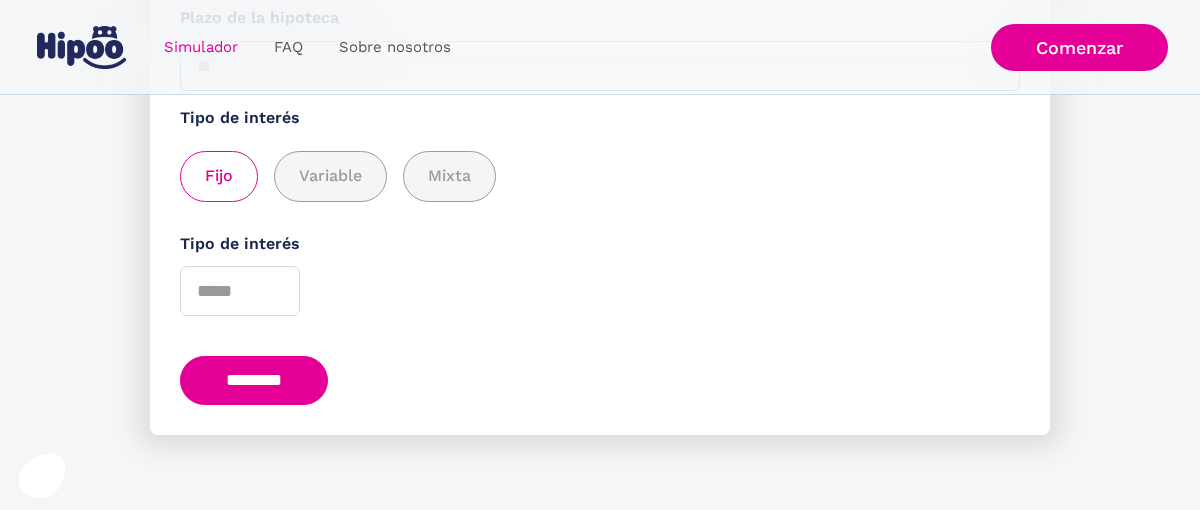 type on "**" 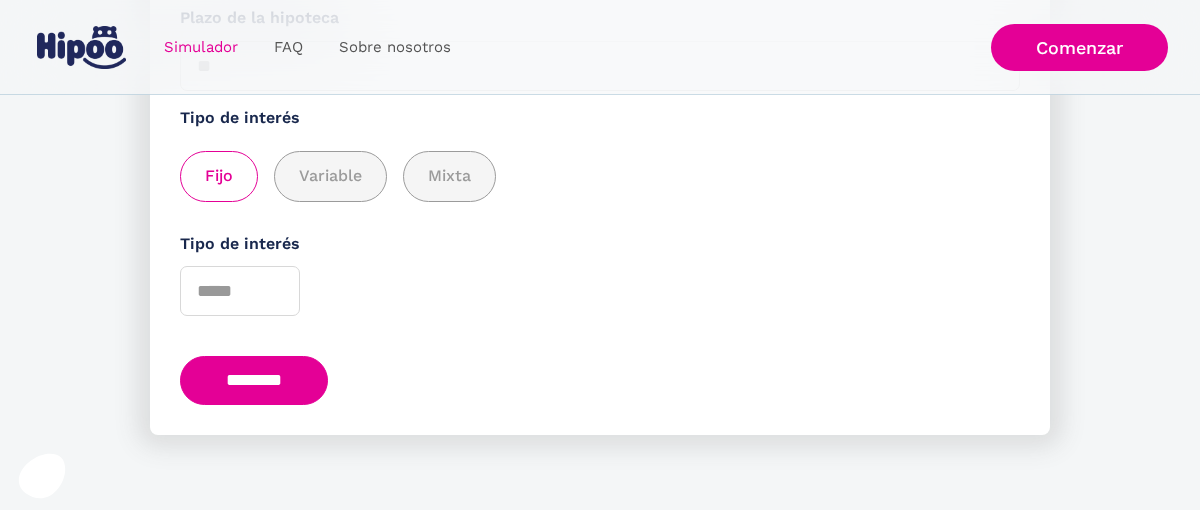 click on "********" at bounding box center [254, 380] 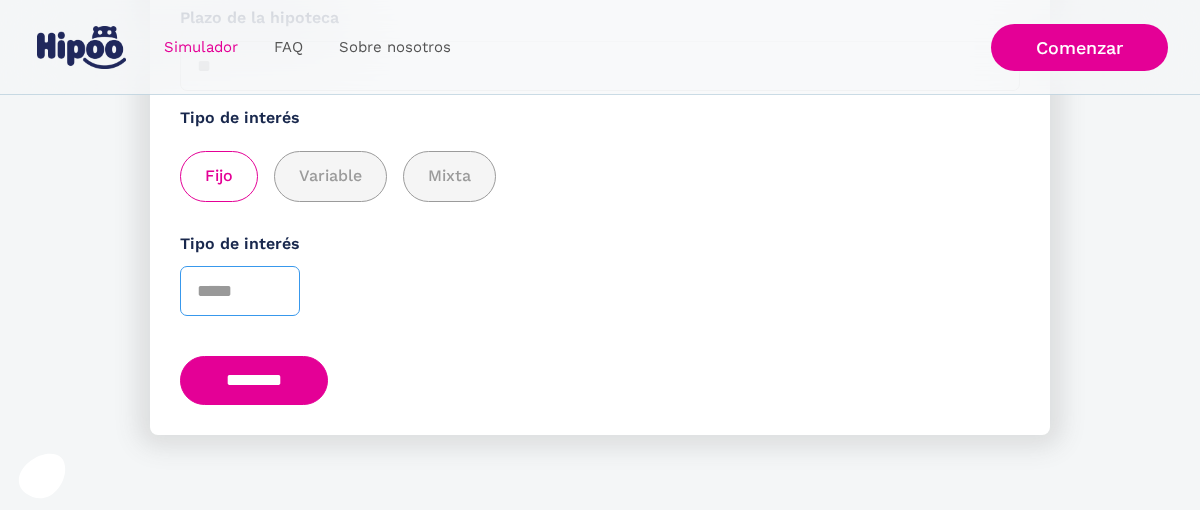 click on "Tipo de interés" at bounding box center (240, 291) 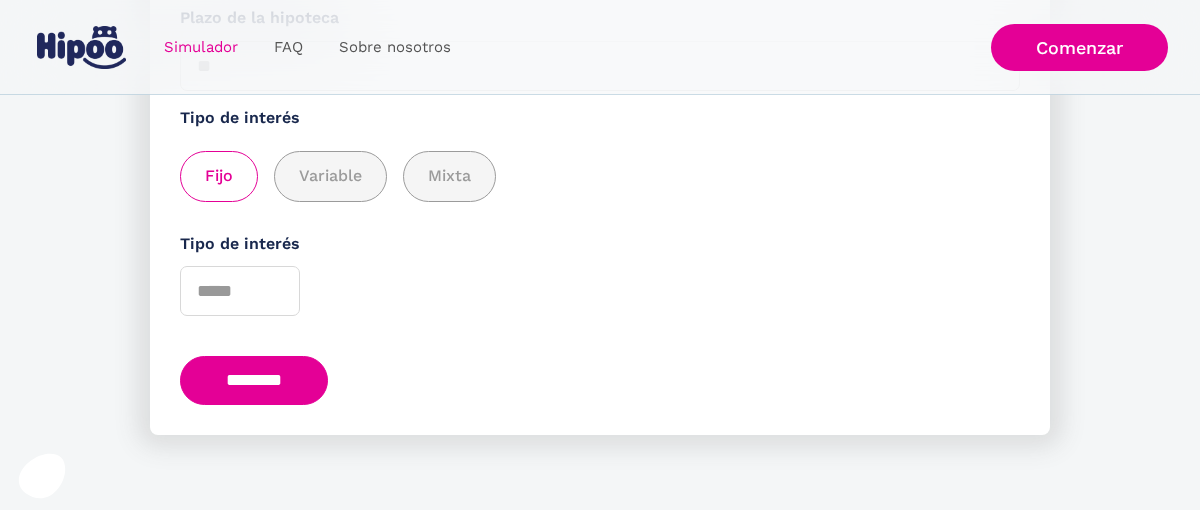 click on "********" at bounding box center [254, 380] 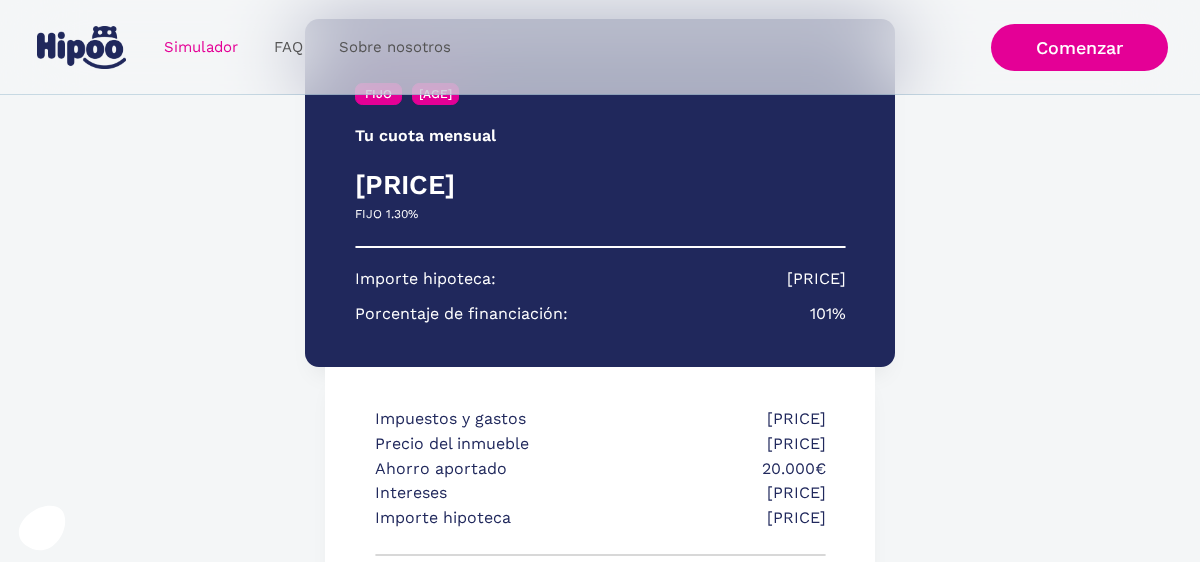 scroll, scrollTop: 0, scrollLeft: 0, axis: both 